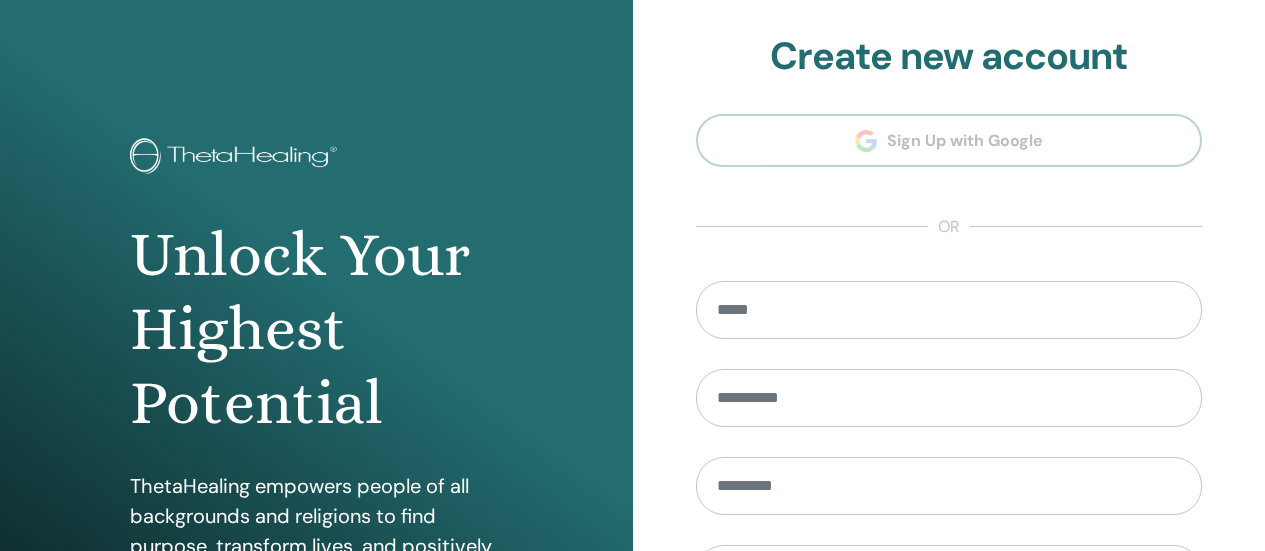 scroll, scrollTop: 0, scrollLeft: 0, axis: both 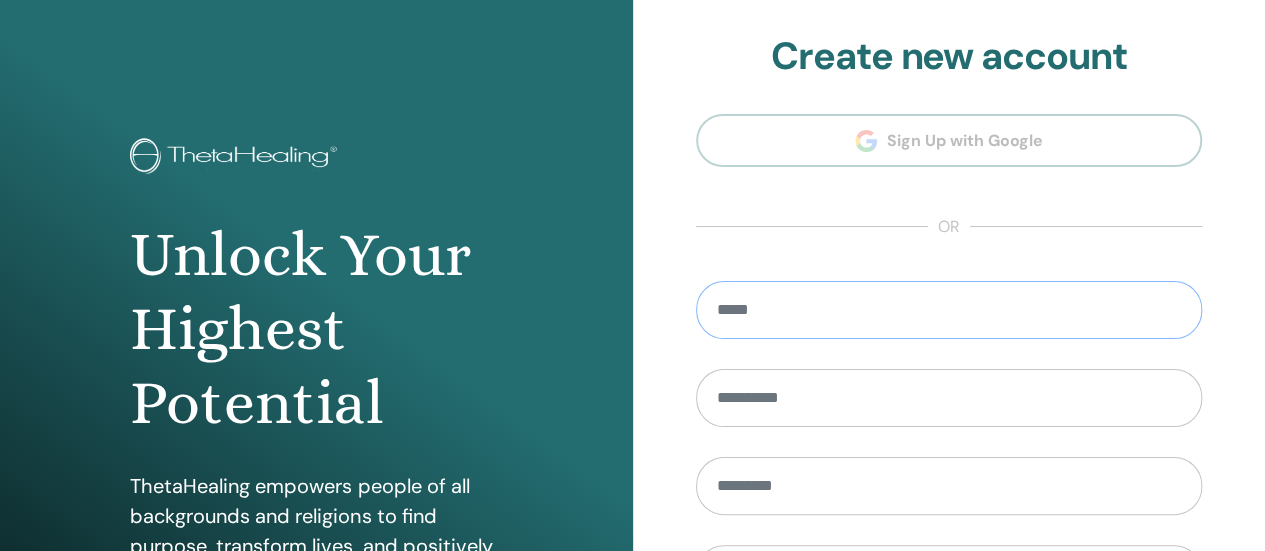 click at bounding box center (949, 310) 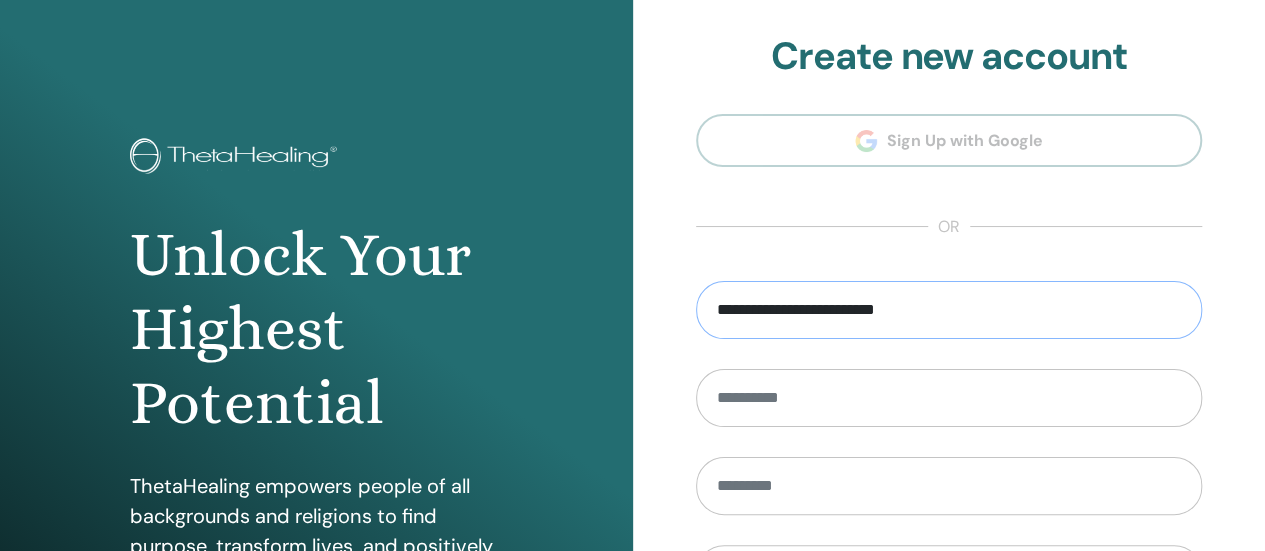 type on "**********" 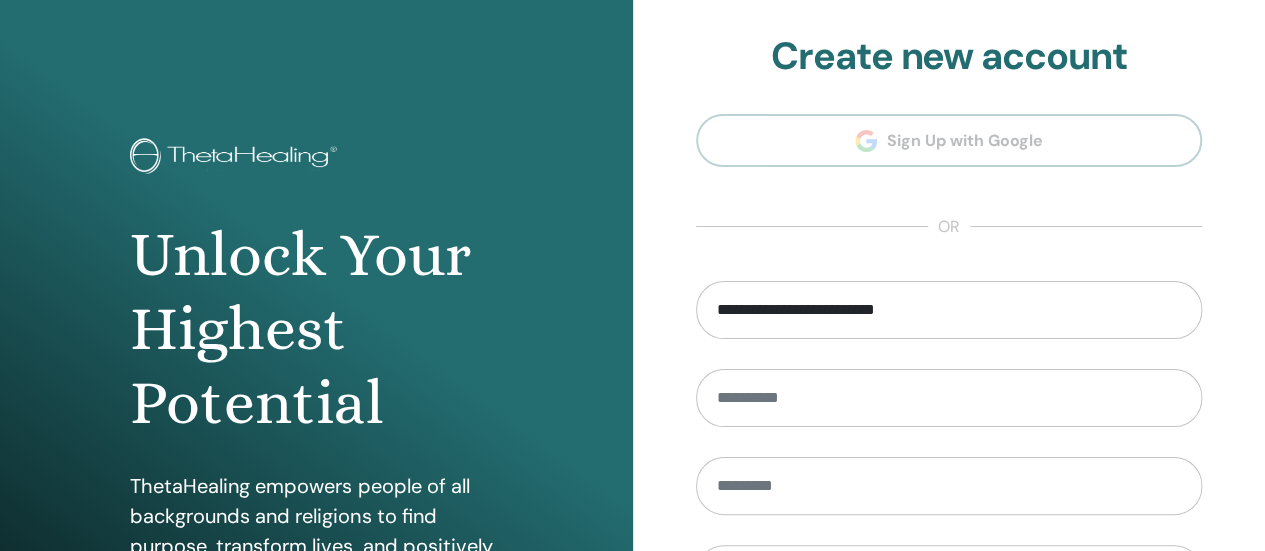 click at bounding box center [949, 398] 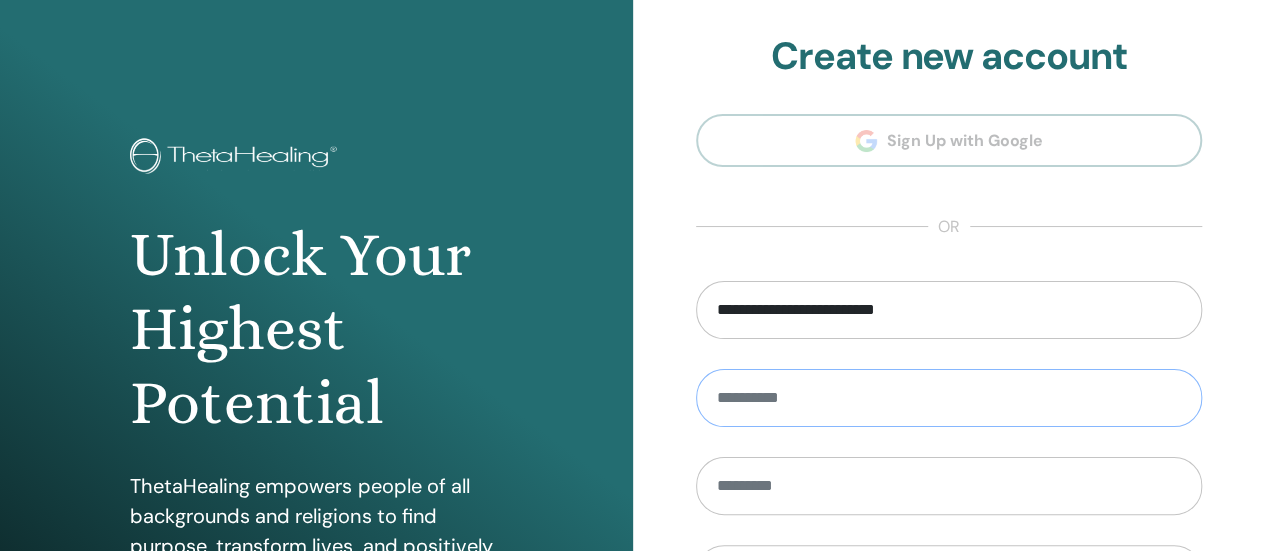 click at bounding box center (949, 398) 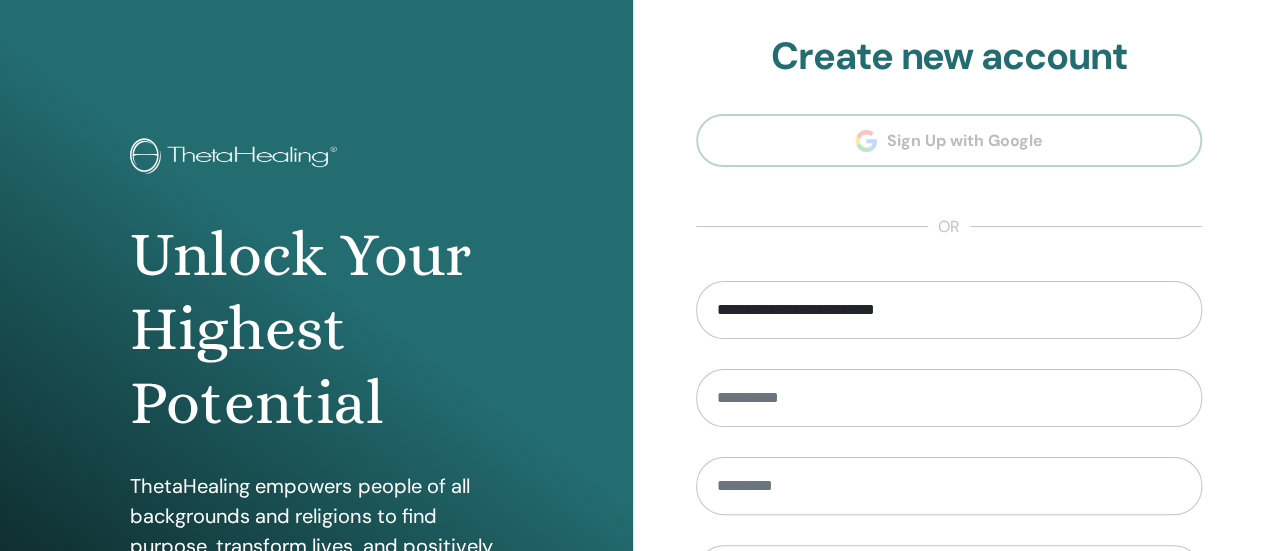 click on "**********" at bounding box center (949, 480) 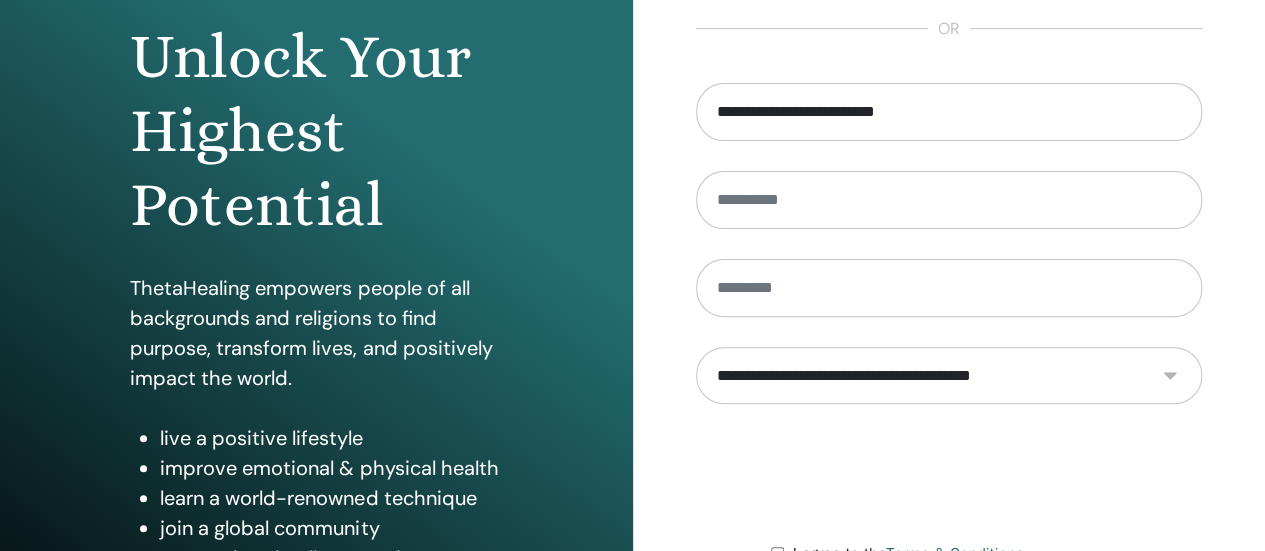 scroll, scrollTop: 192, scrollLeft: 0, axis: vertical 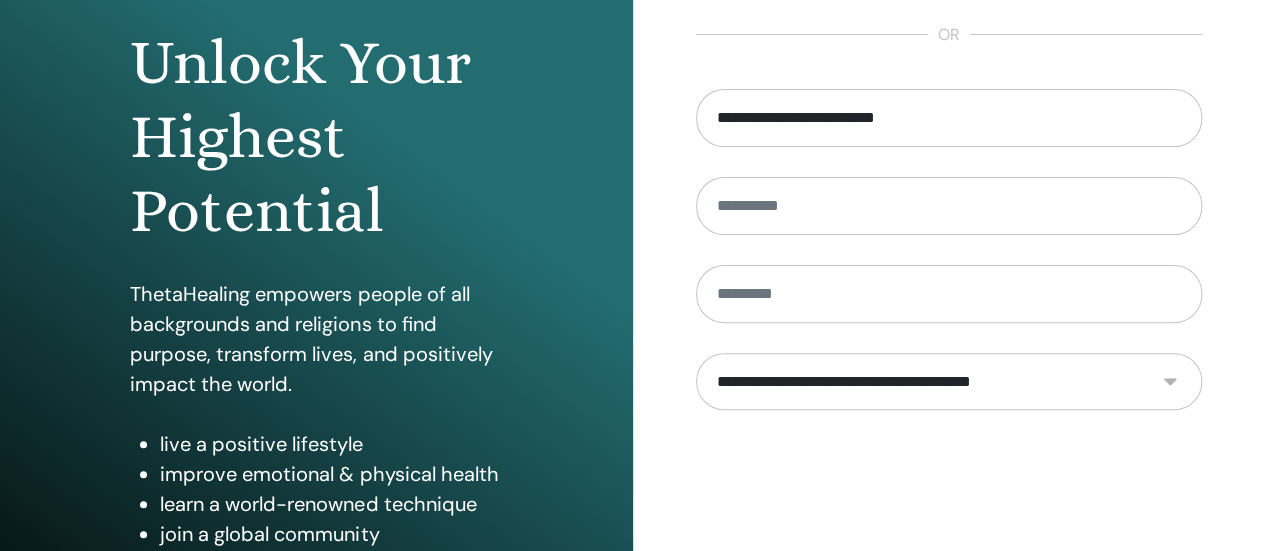 click at bounding box center [949, 206] 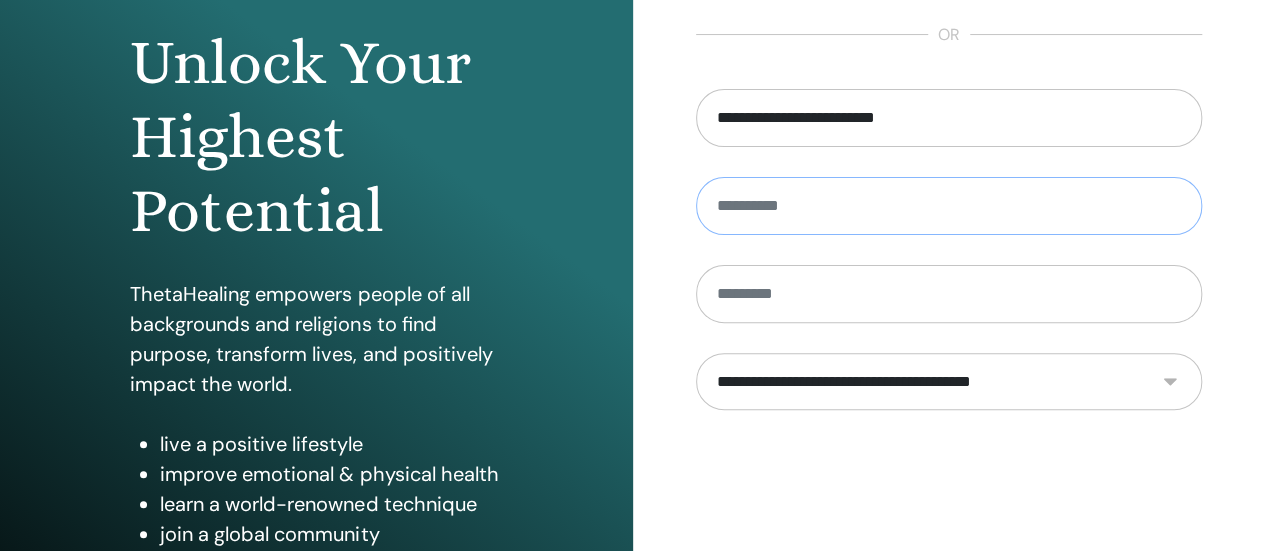 type on "***" 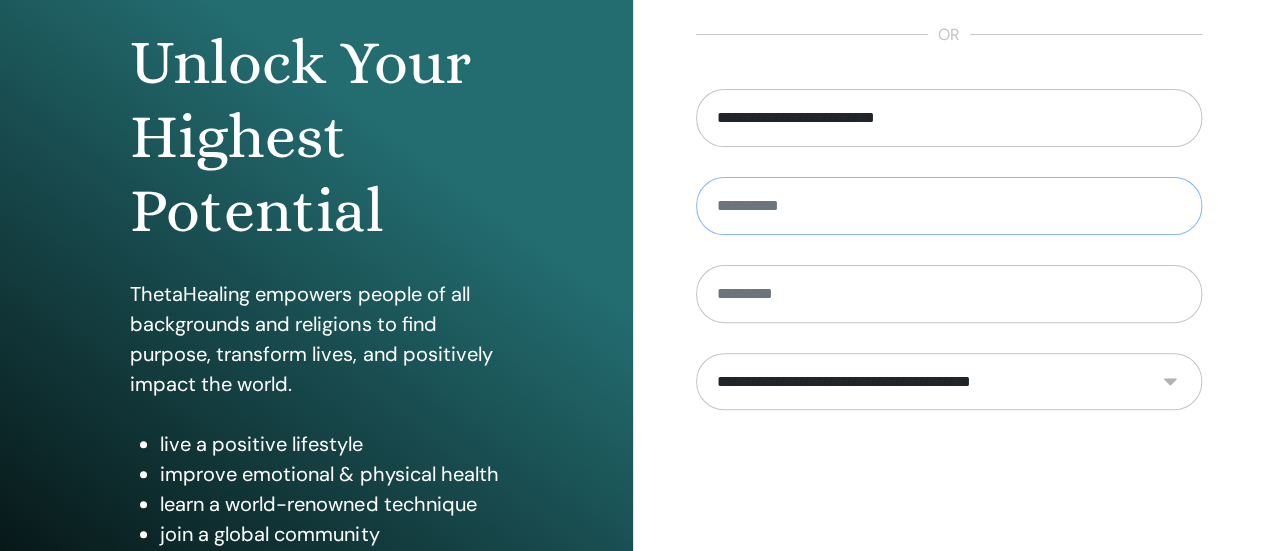 type on "***" 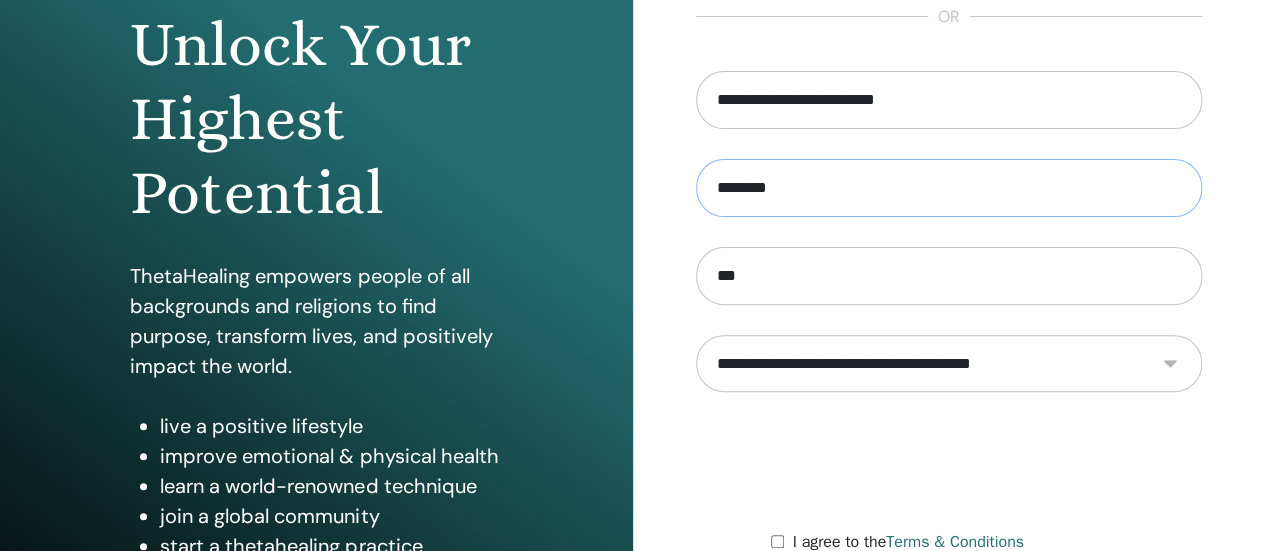 scroll, scrollTop: 207, scrollLeft: 0, axis: vertical 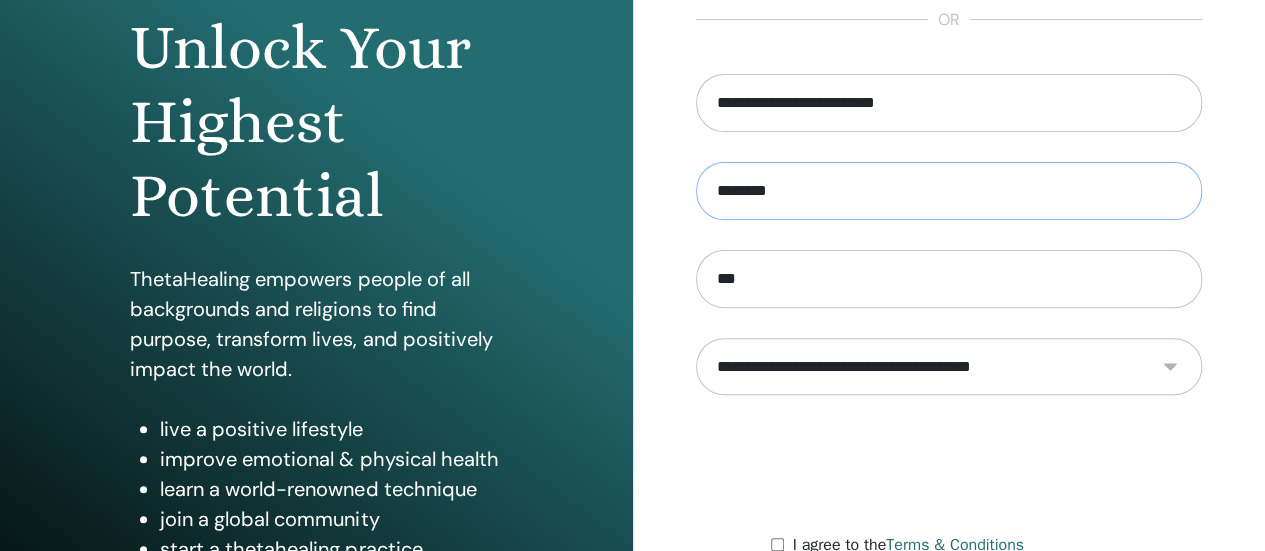click on "********" at bounding box center [949, 191] 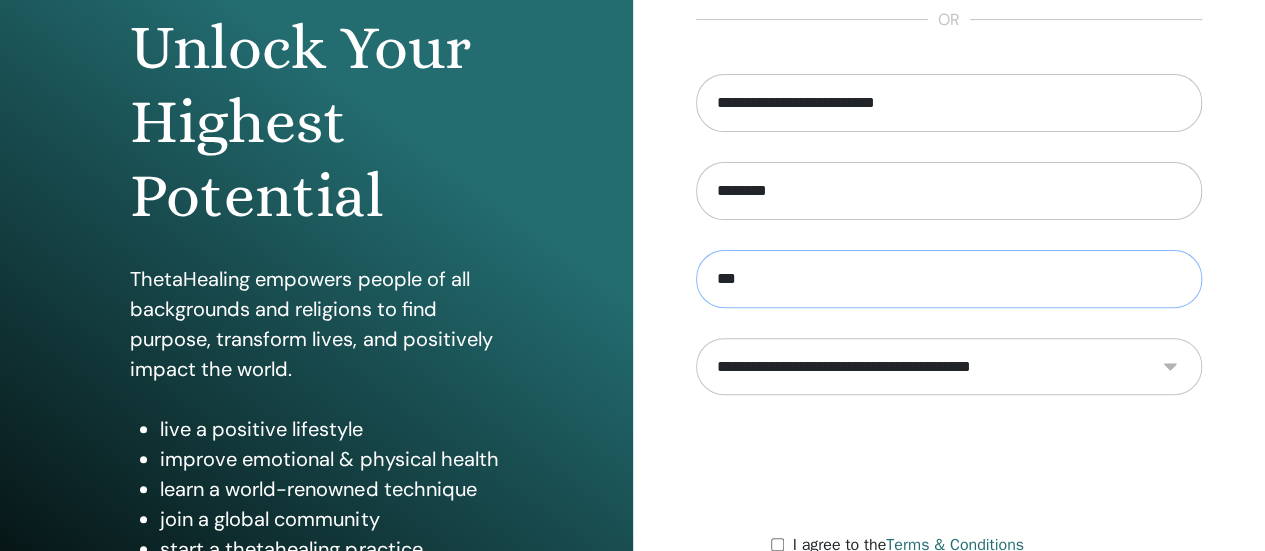 click on "***" at bounding box center (949, 279) 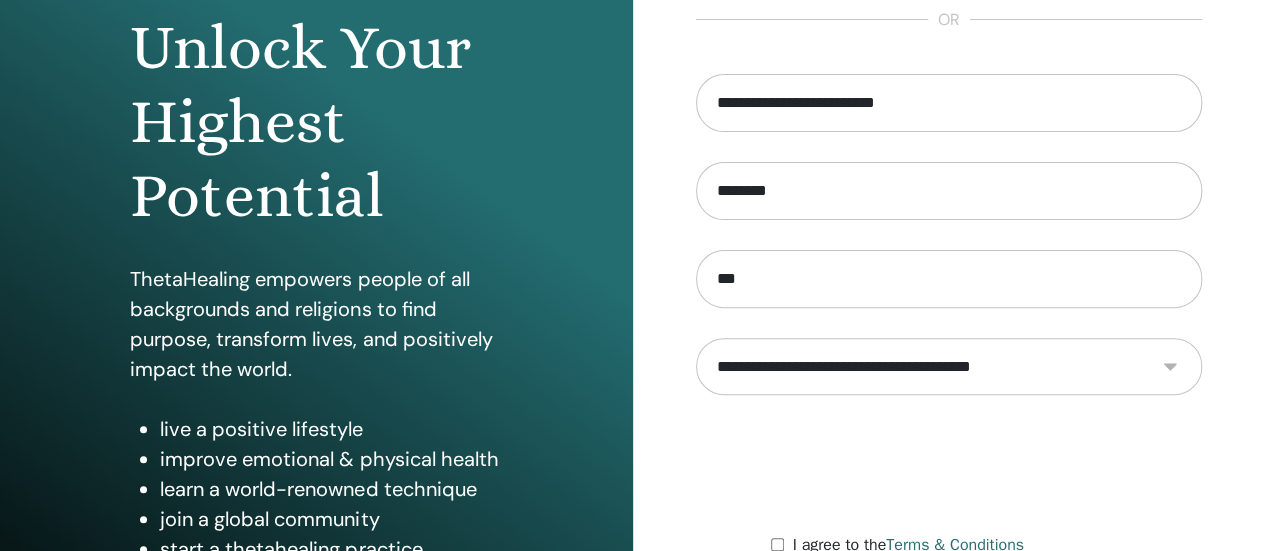 click on "**********" at bounding box center [949, 366] 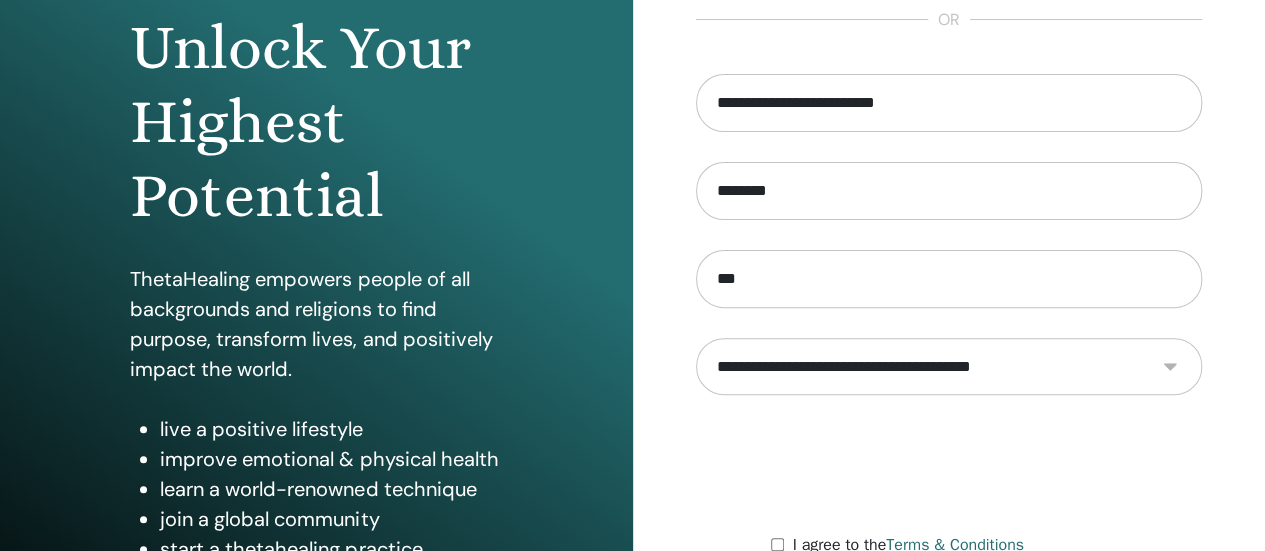 select on "***" 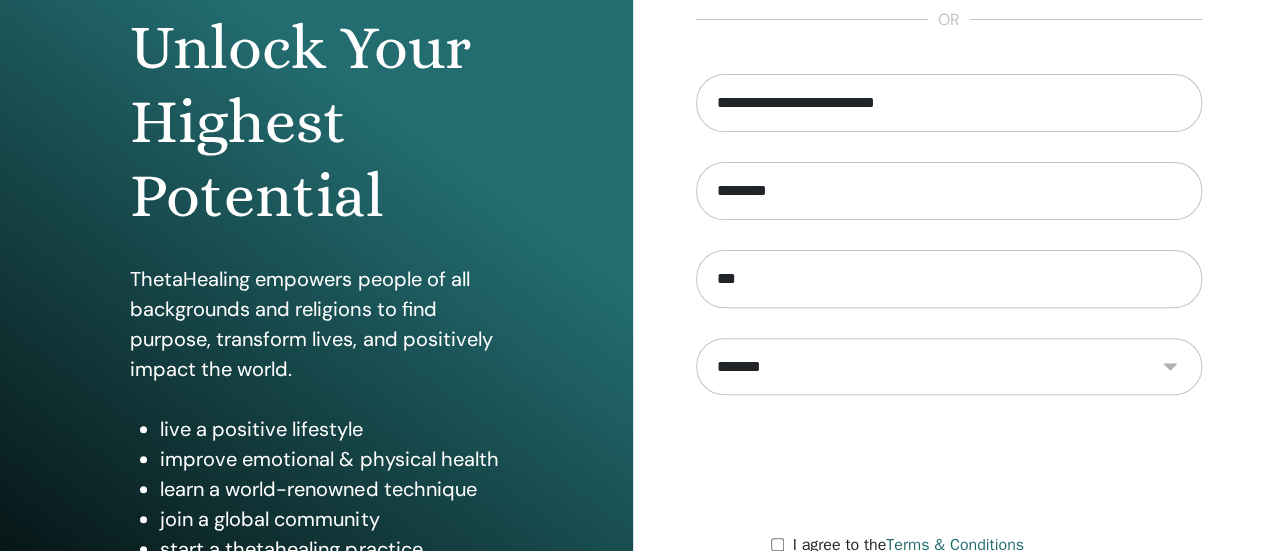 click on "**********" at bounding box center (949, 366) 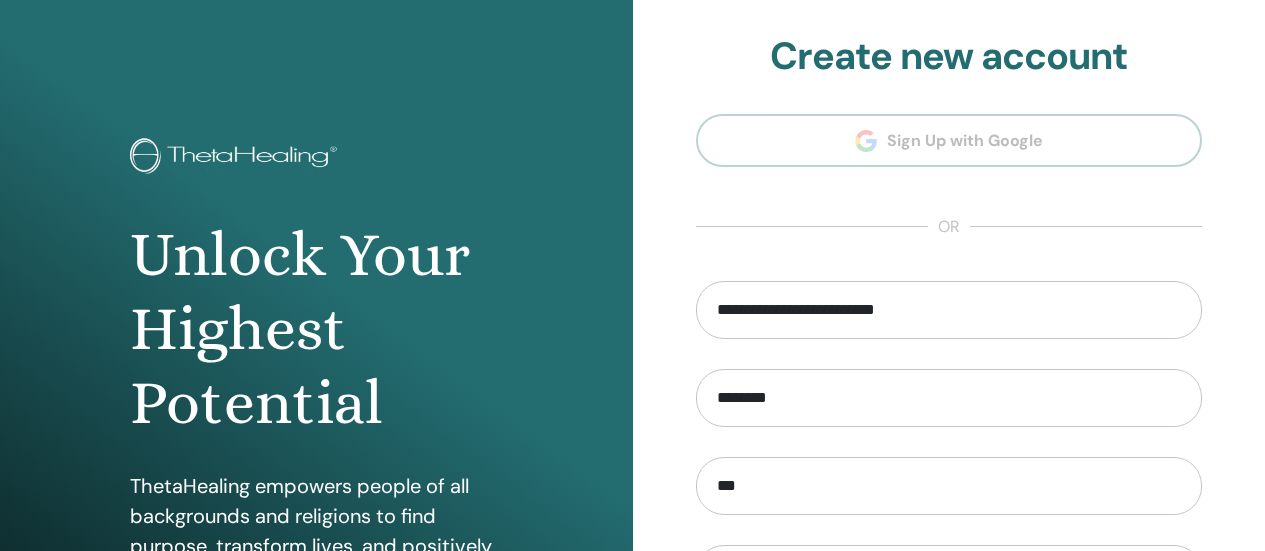 scroll, scrollTop: 0, scrollLeft: 0, axis: both 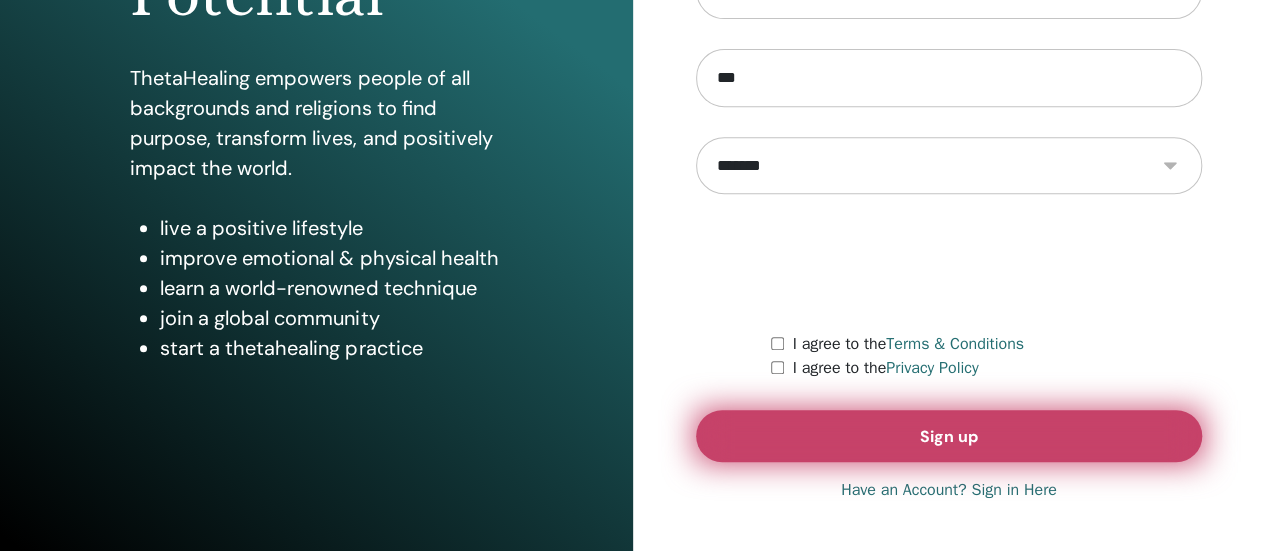 click on "Sign up" at bounding box center [949, 436] 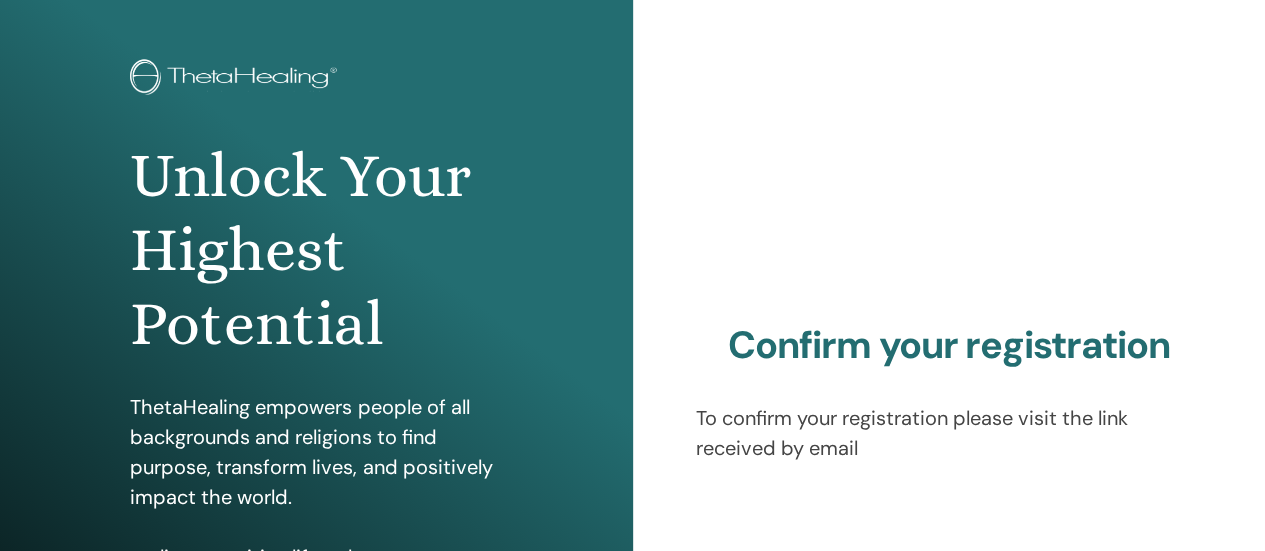 scroll, scrollTop: 88, scrollLeft: 0, axis: vertical 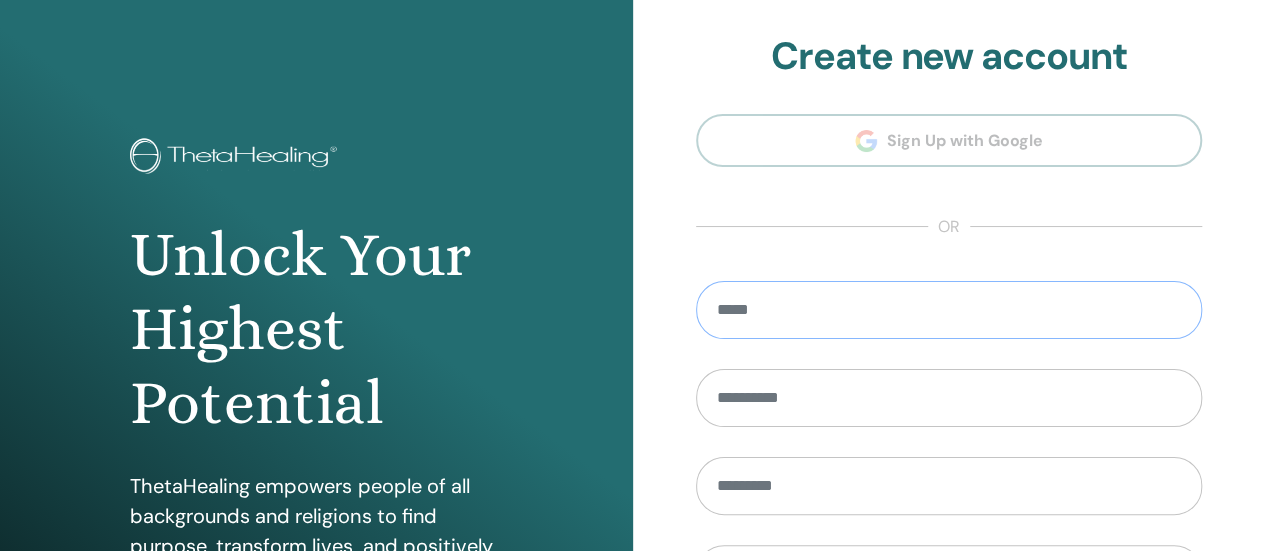 click at bounding box center [949, 310] 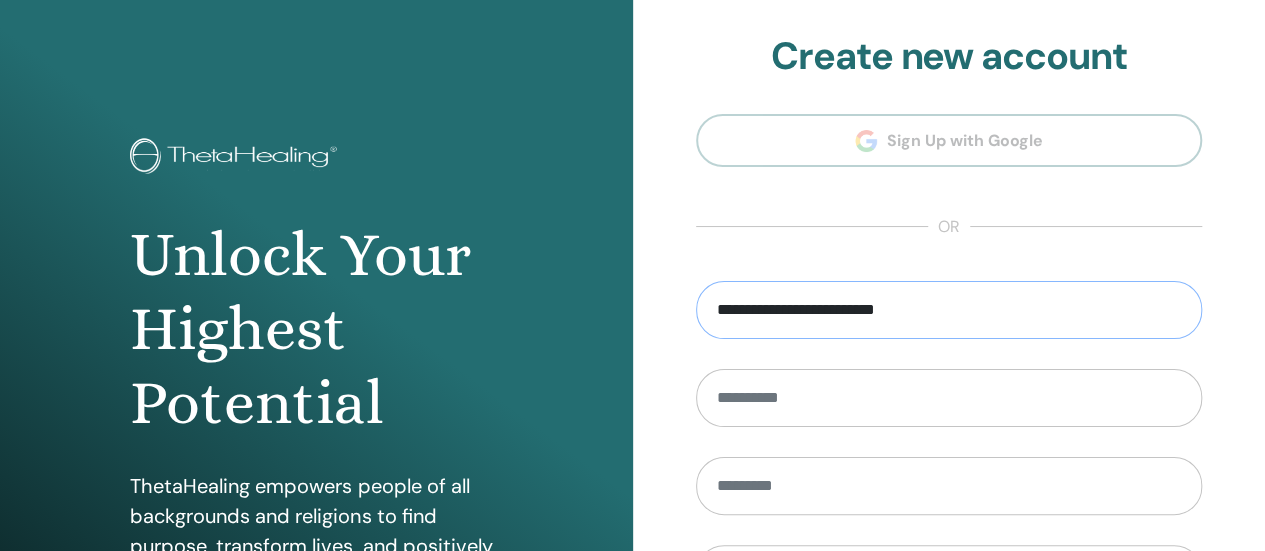 type on "**********" 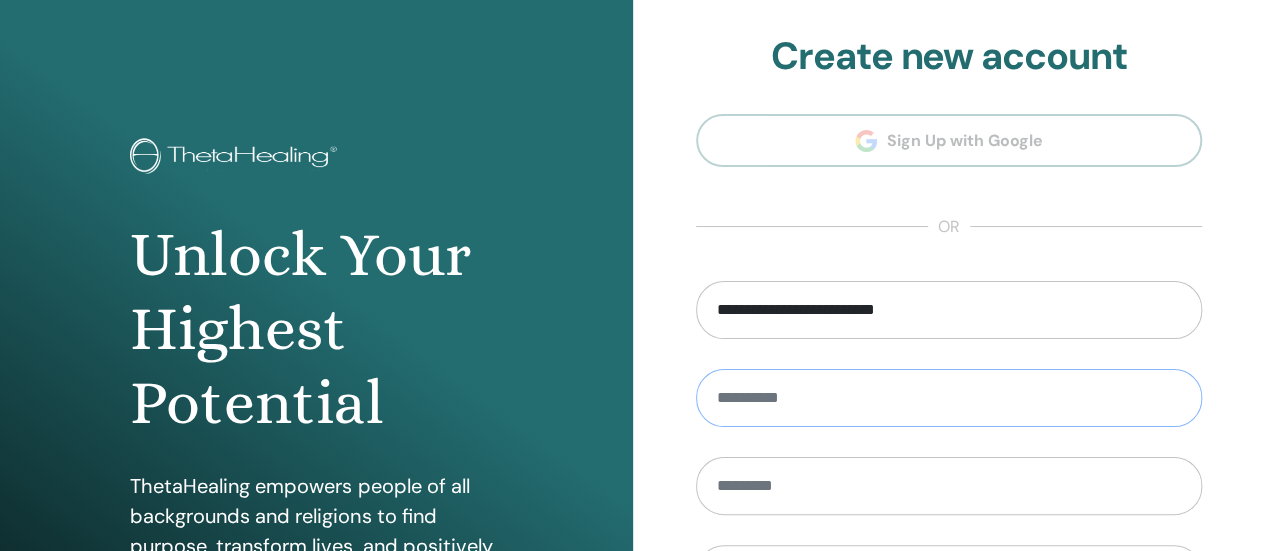 click at bounding box center (949, 398) 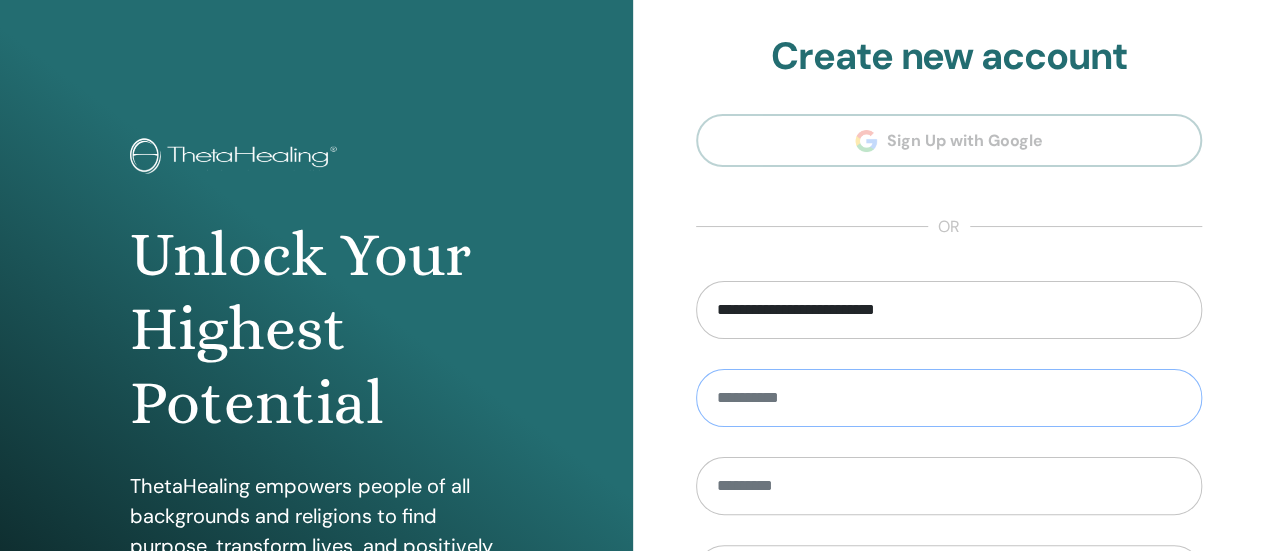 type on "***" 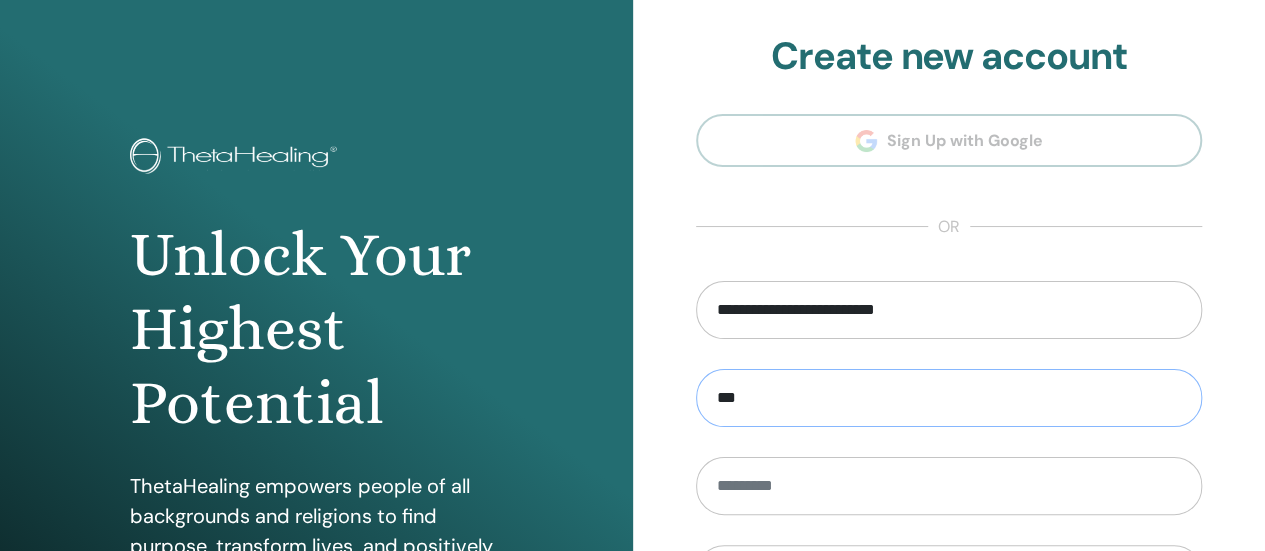 type on "***" 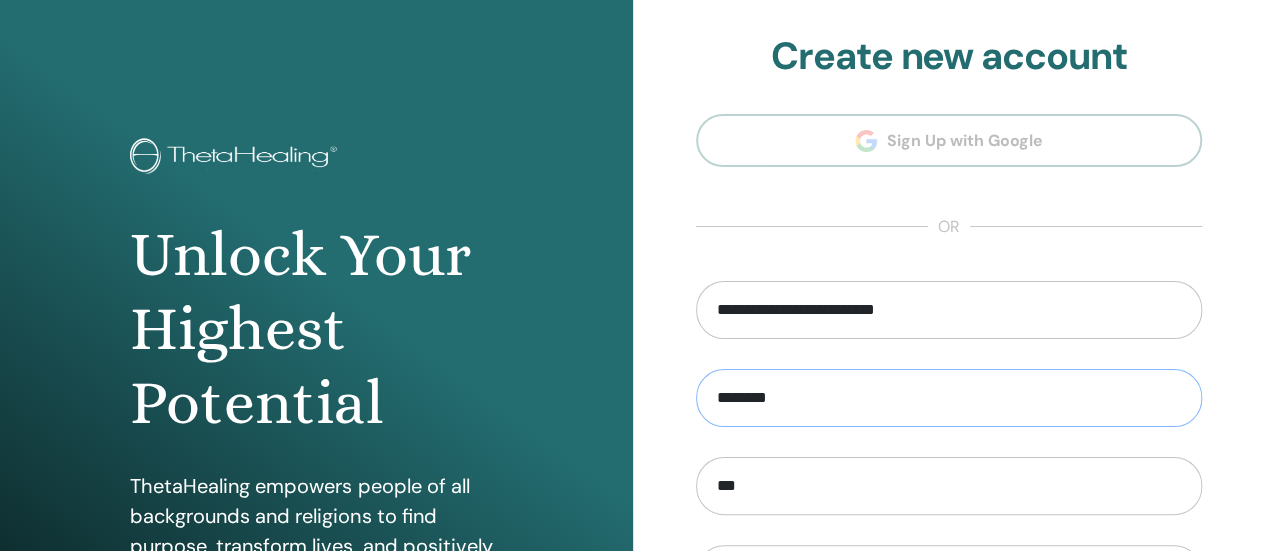 type on "********" 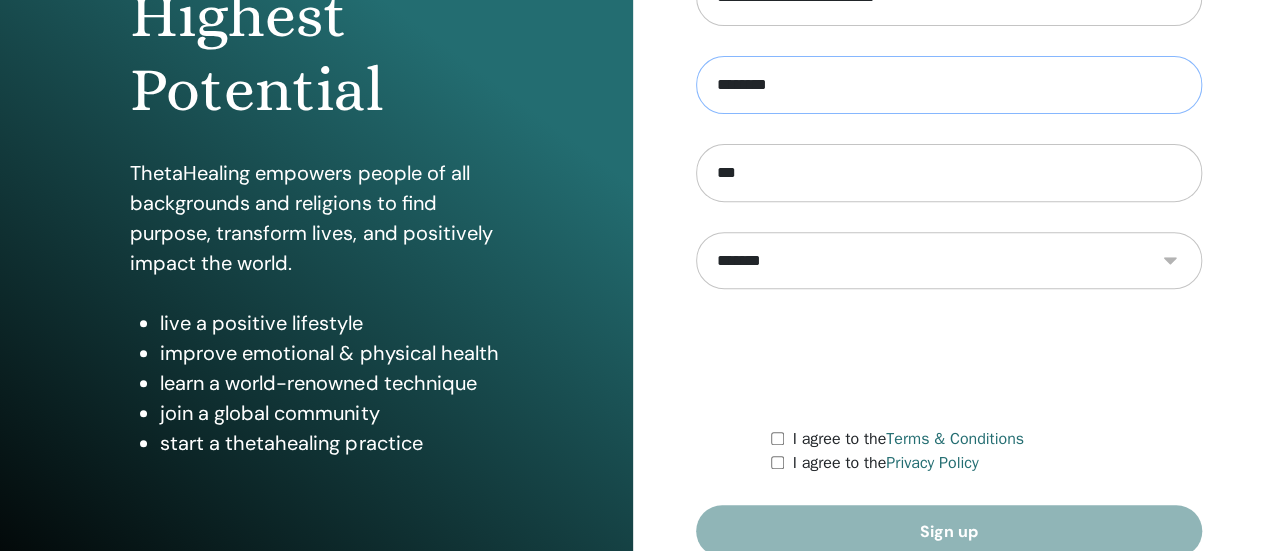 scroll, scrollTop: 0, scrollLeft: 0, axis: both 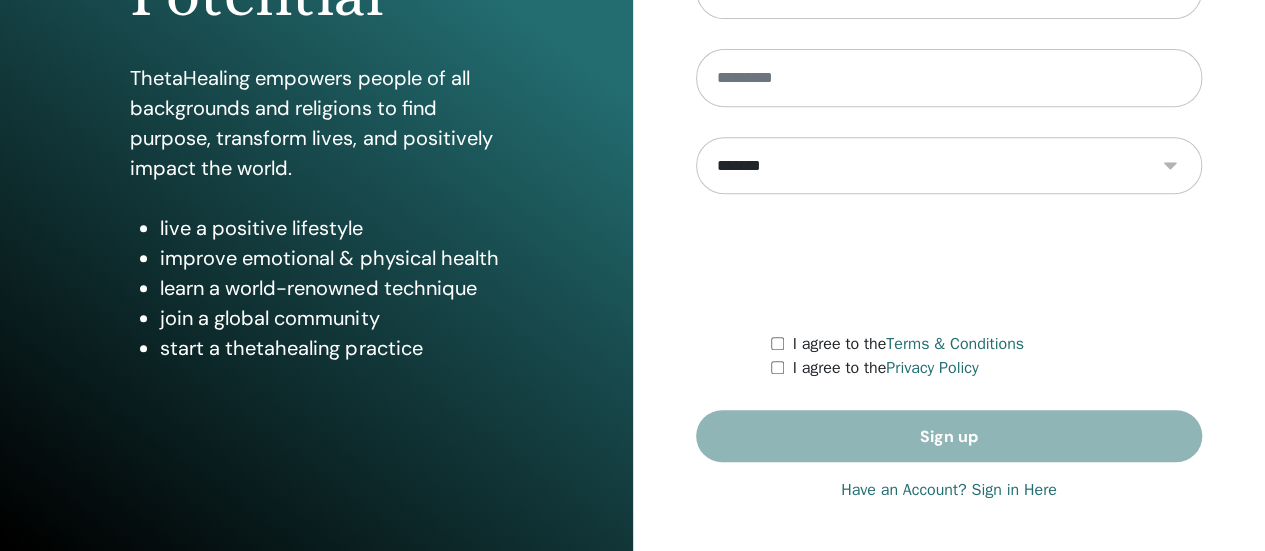 click on "Have an Account? Sign in Here" at bounding box center (949, 490) 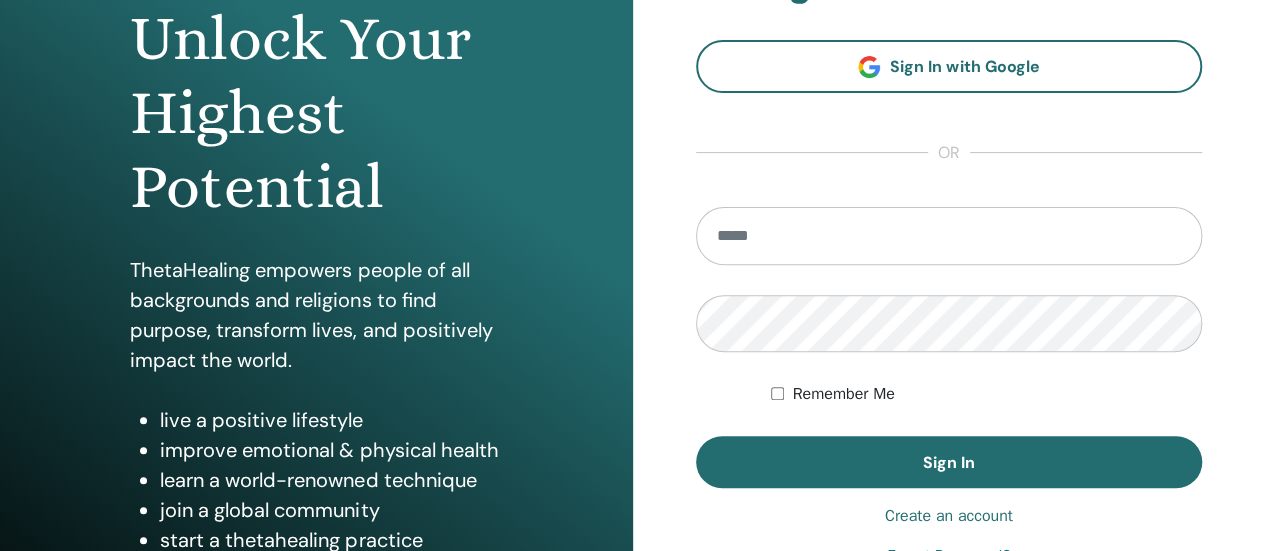 scroll, scrollTop: 0, scrollLeft: 0, axis: both 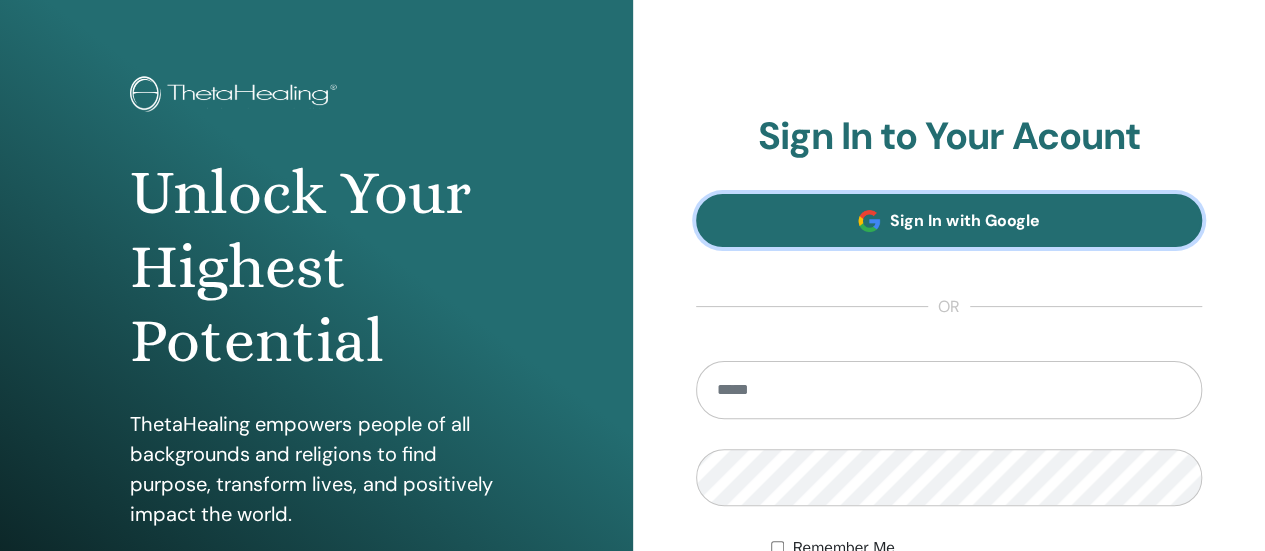 click on "Sign In with Google" at bounding box center (964, 220) 